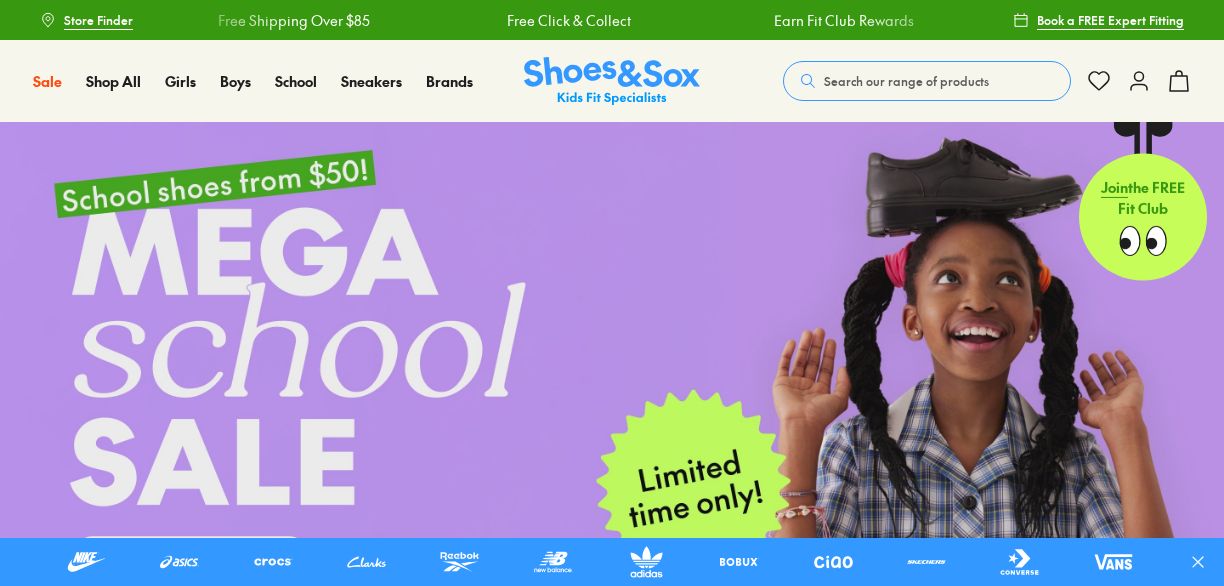 click on "Search our range of products" at bounding box center [906, 81] 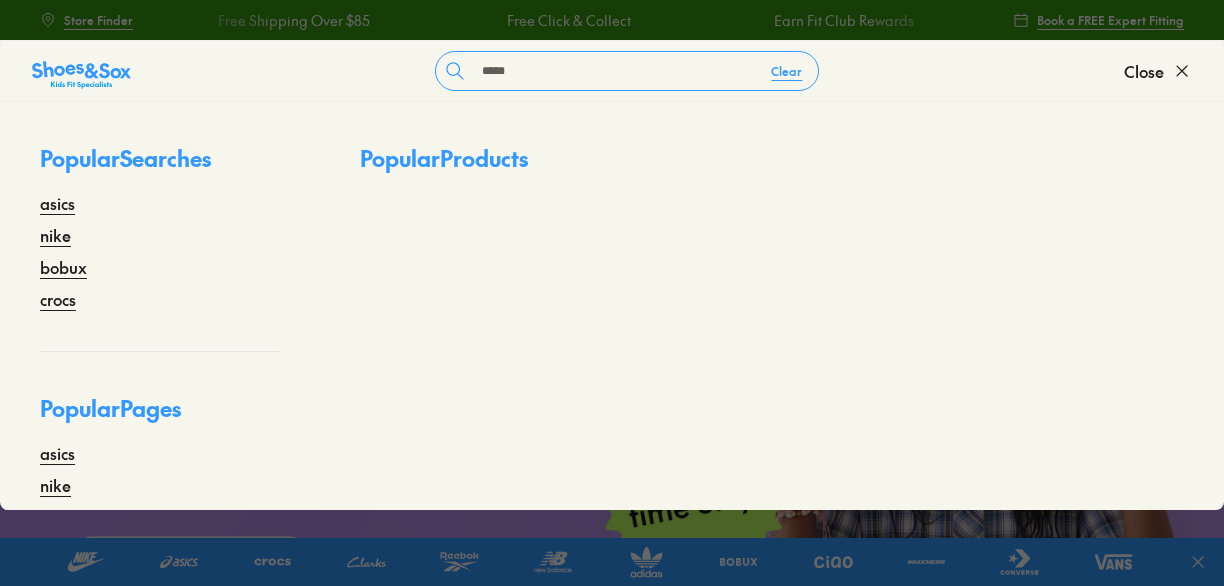 scroll, scrollTop: 0, scrollLeft: 0, axis: both 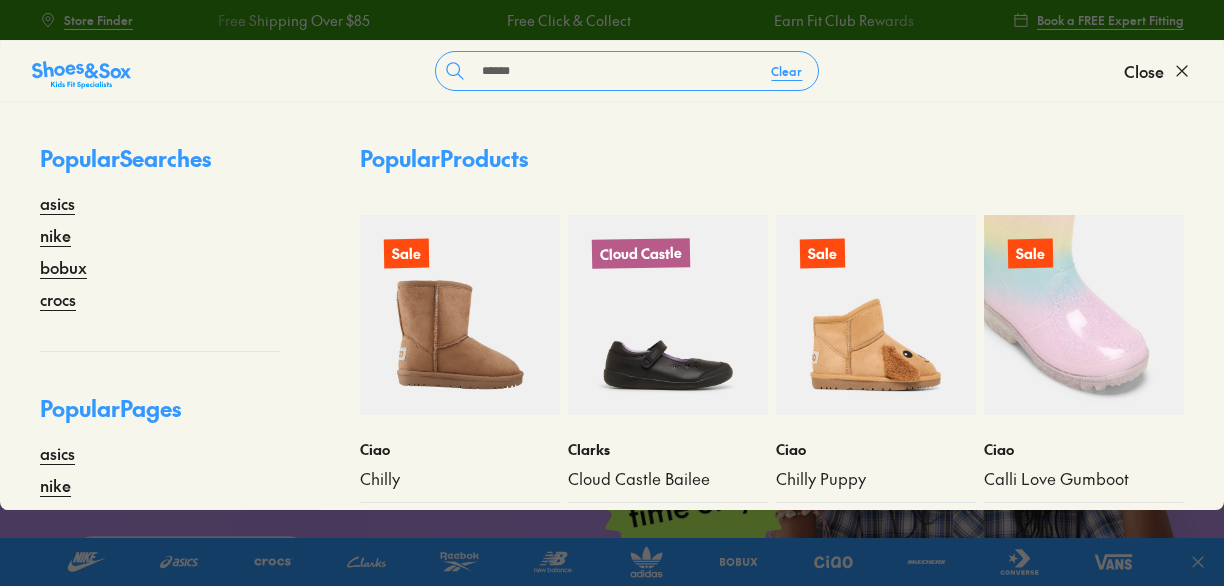 type on "******" 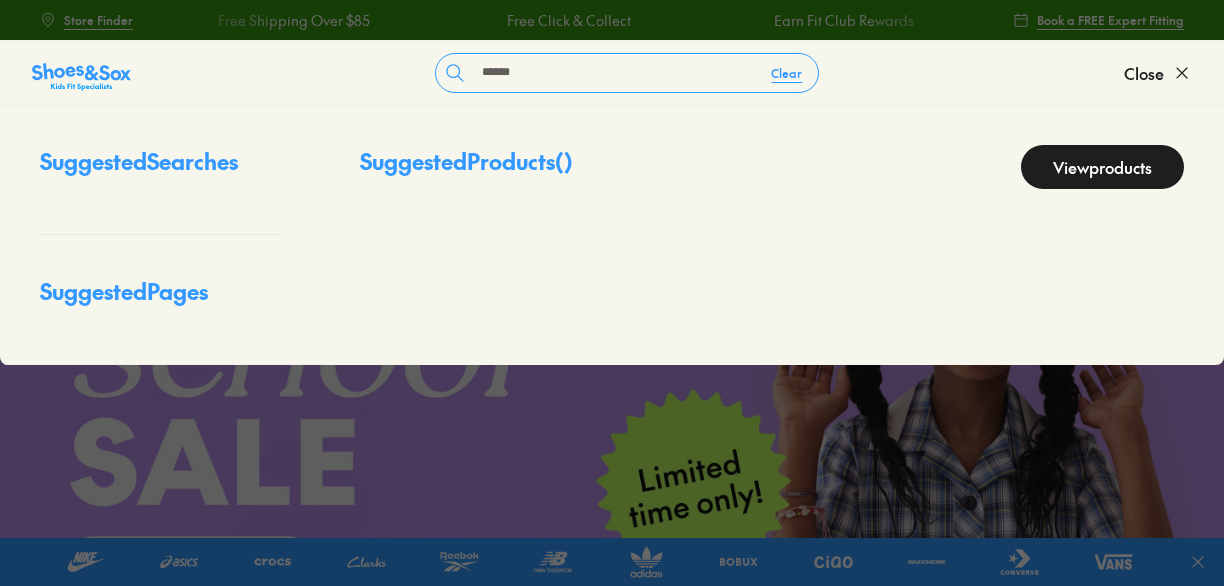 scroll, scrollTop: 0, scrollLeft: 0, axis: both 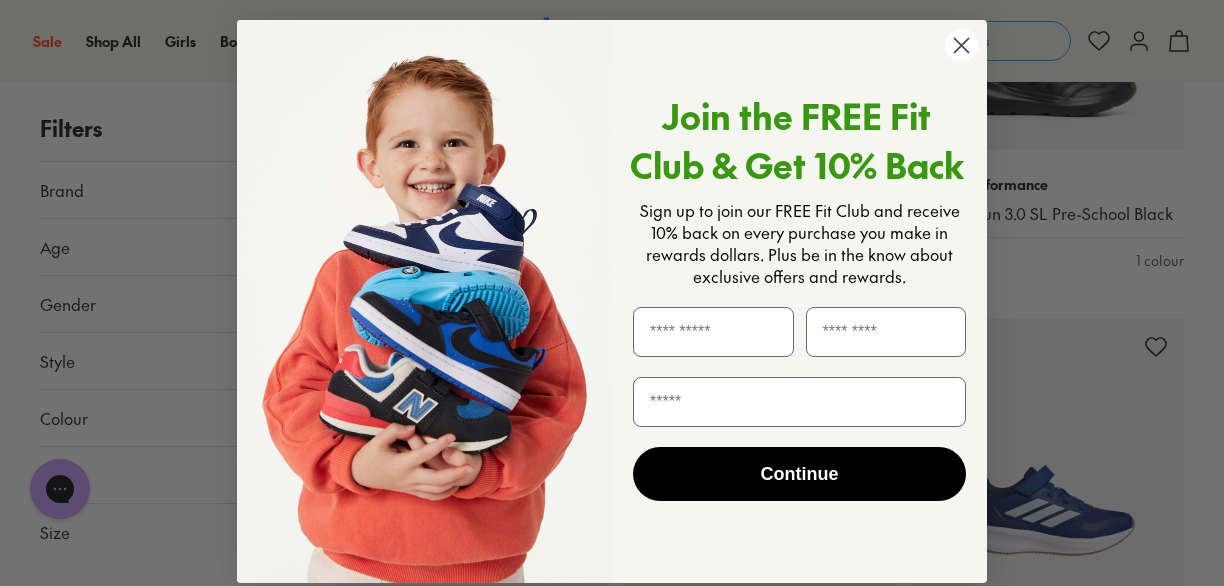 click 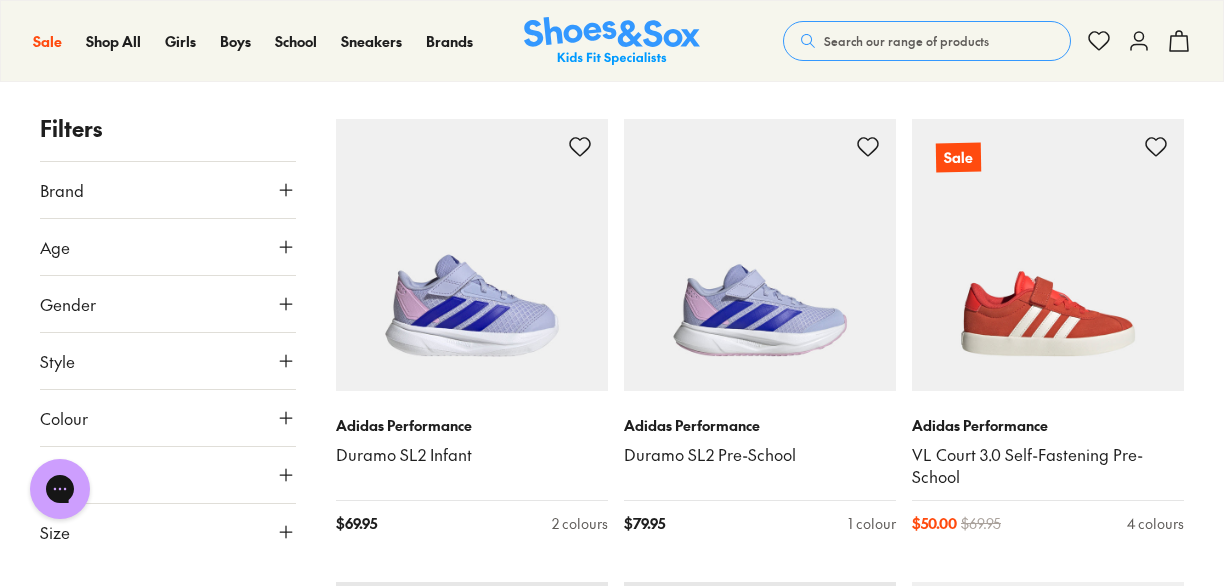 scroll, scrollTop: 9308, scrollLeft: 0, axis: vertical 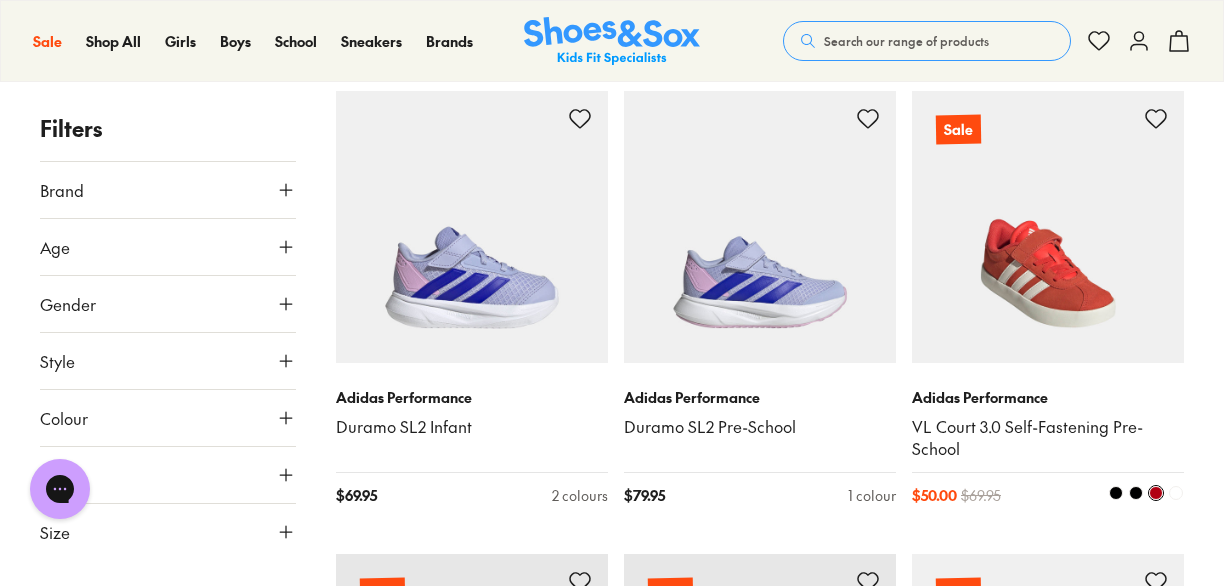 click on "VL Court 3.0 Self-Fastening Pre-School" at bounding box center (1048, 438) 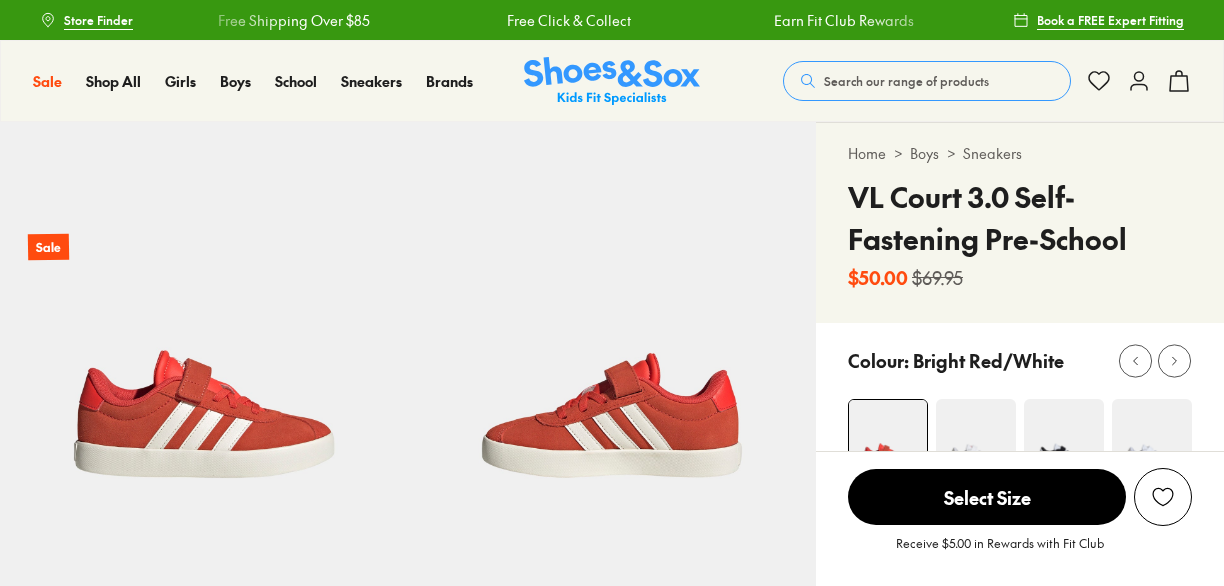 scroll, scrollTop: 0, scrollLeft: 0, axis: both 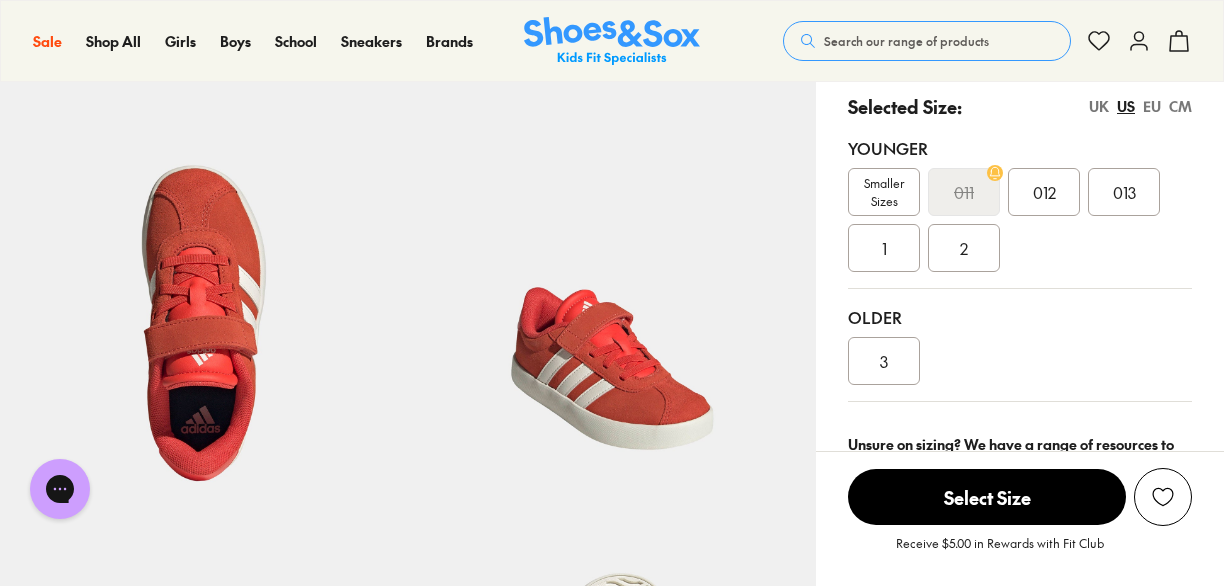 click on "EU" at bounding box center (1152, 106) 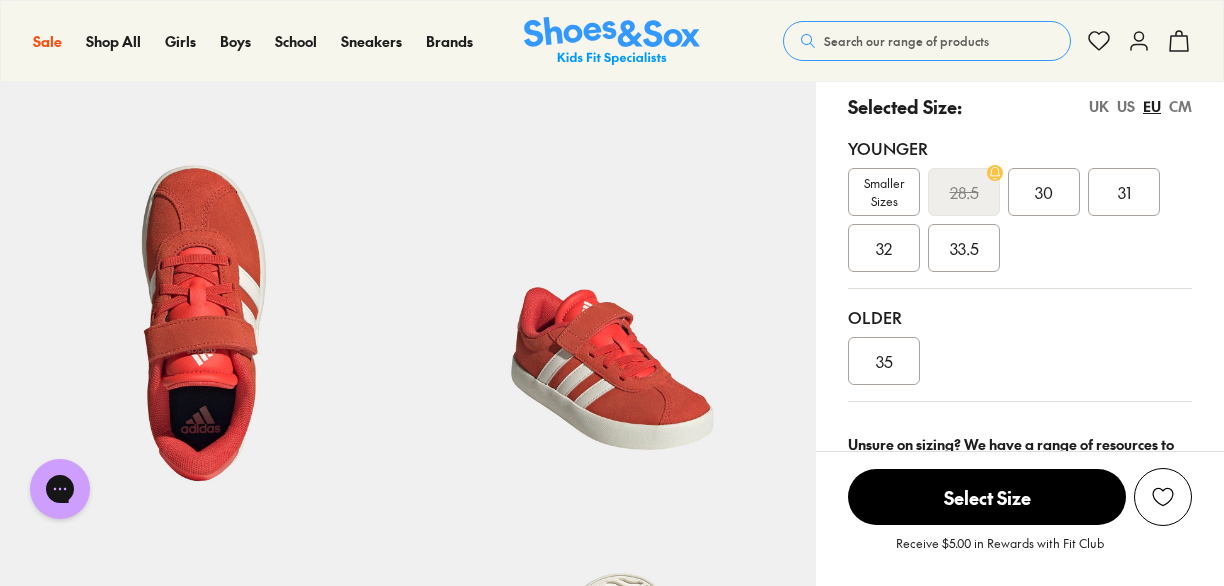 click on "31" at bounding box center [1124, 192] 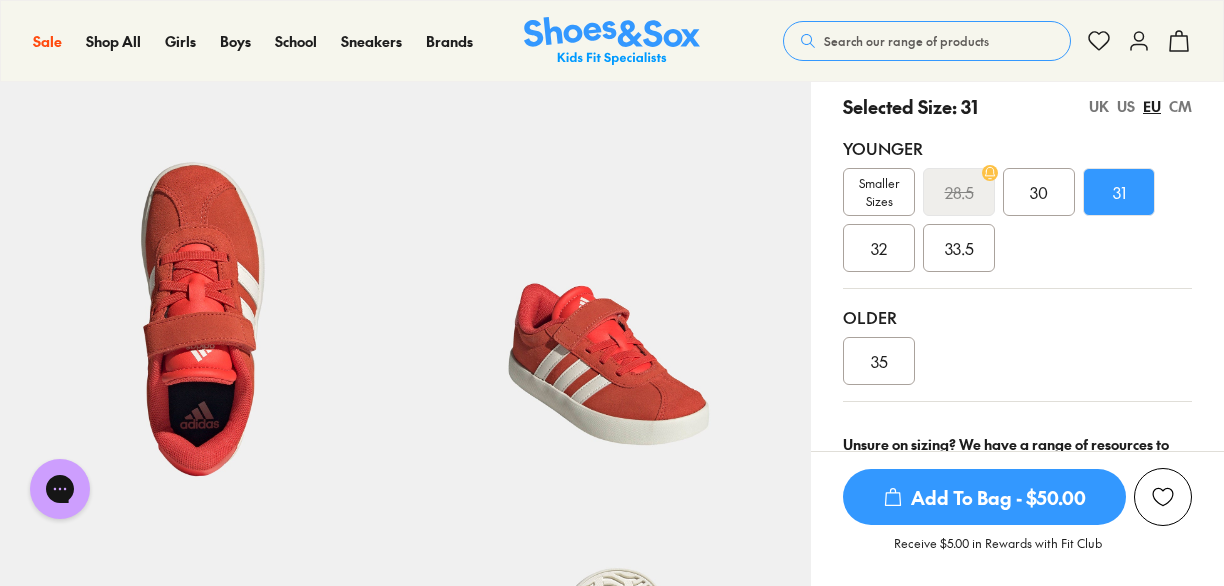 click on "Add To Bag - $50.00" at bounding box center [984, 497] 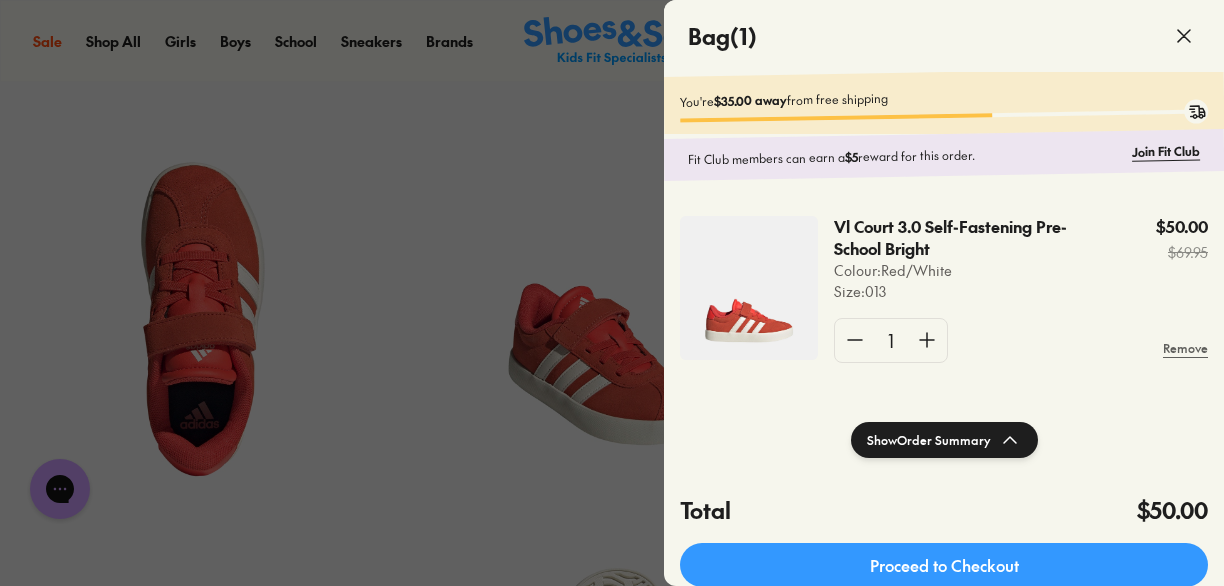 click 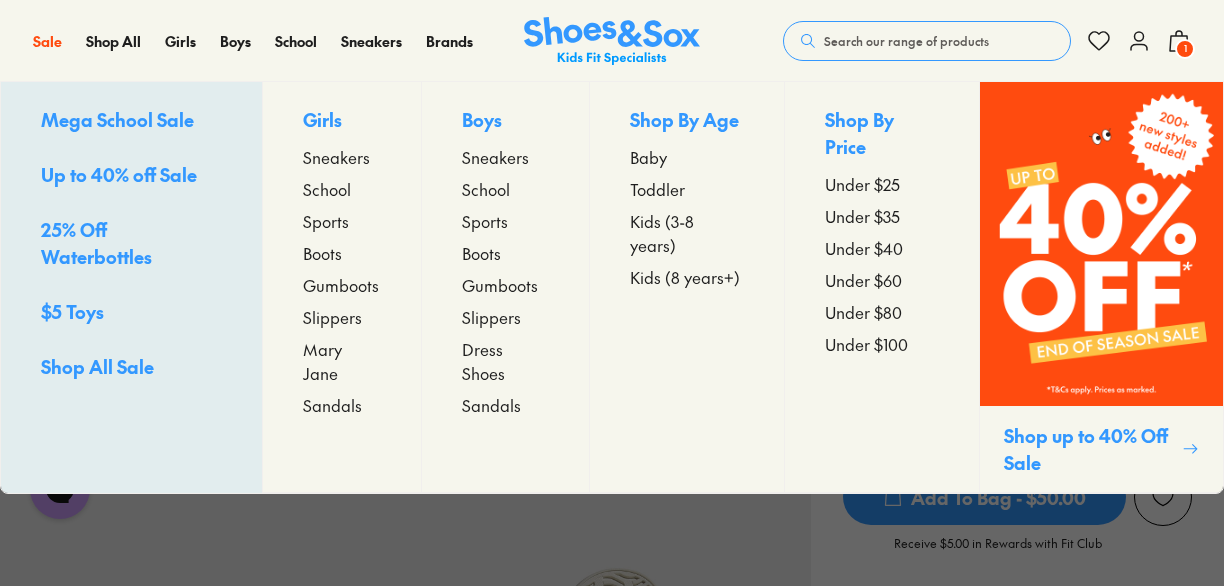 click on "Kids (3-8 years)" at bounding box center [687, 233] 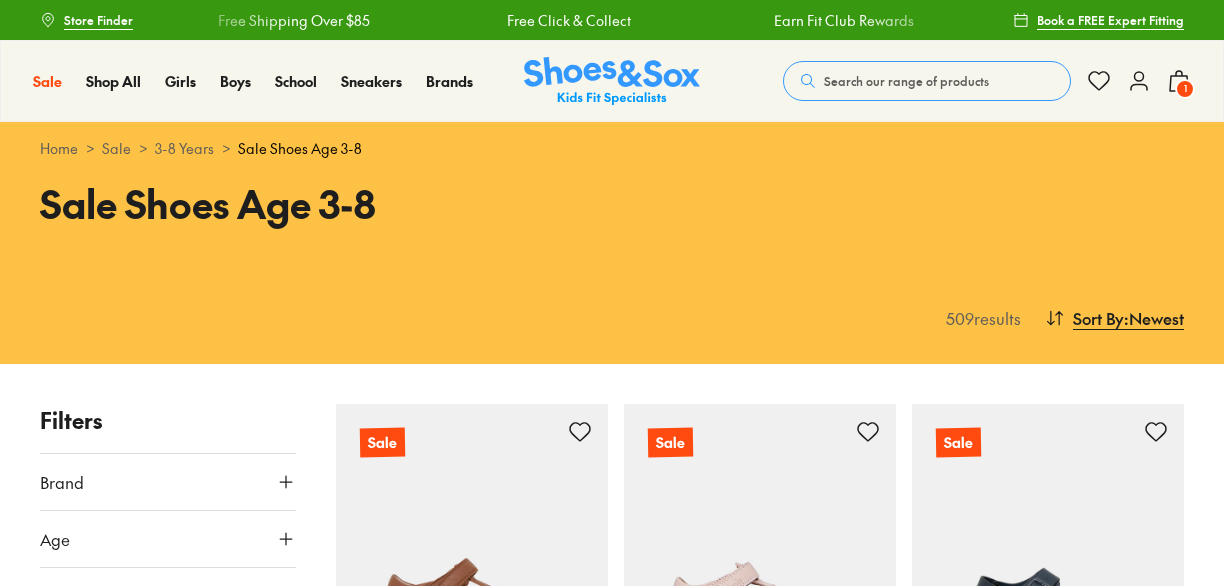 scroll, scrollTop: 178, scrollLeft: 0, axis: vertical 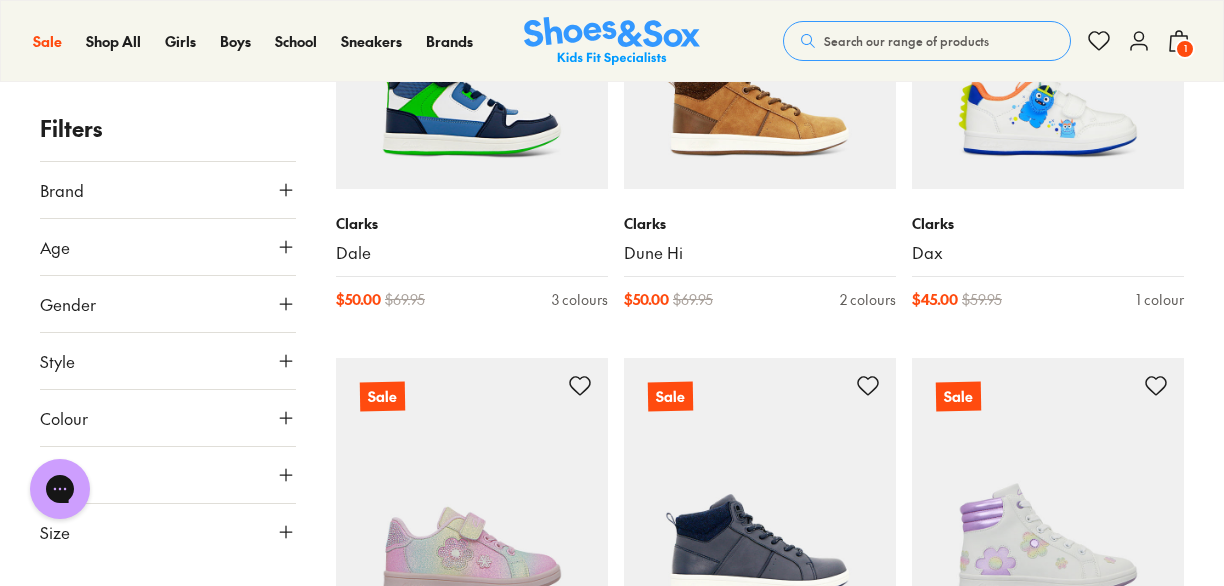 click on "Brand" at bounding box center [168, 190] 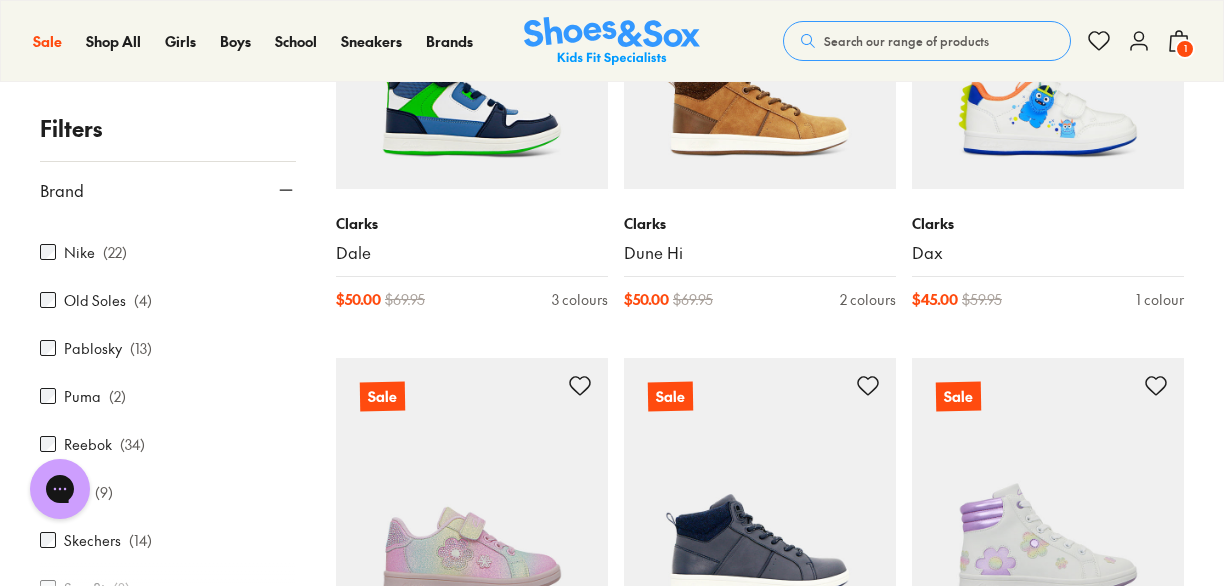 scroll, scrollTop: 766, scrollLeft: 0, axis: vertical 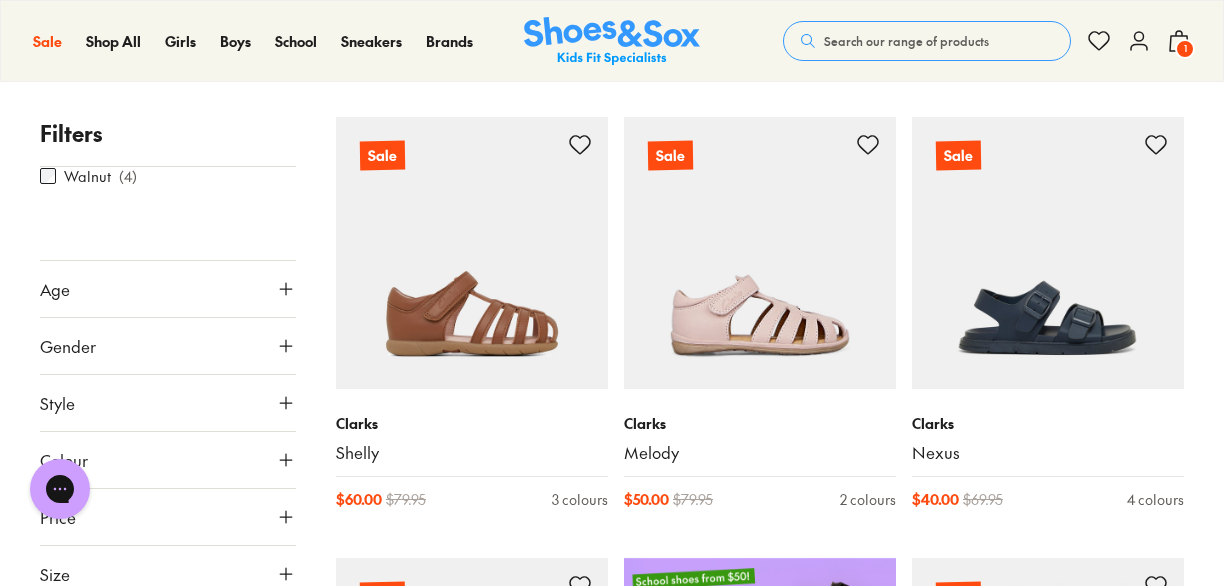 click 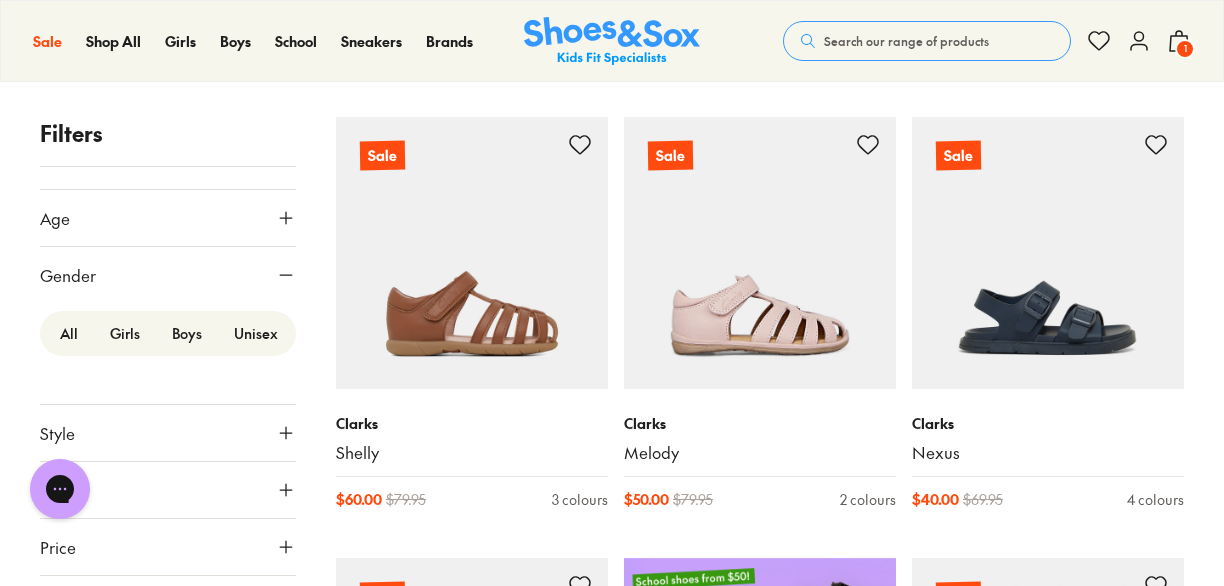 scroll, scrollTop: 450, scrollLeft: 0, axis: vertical 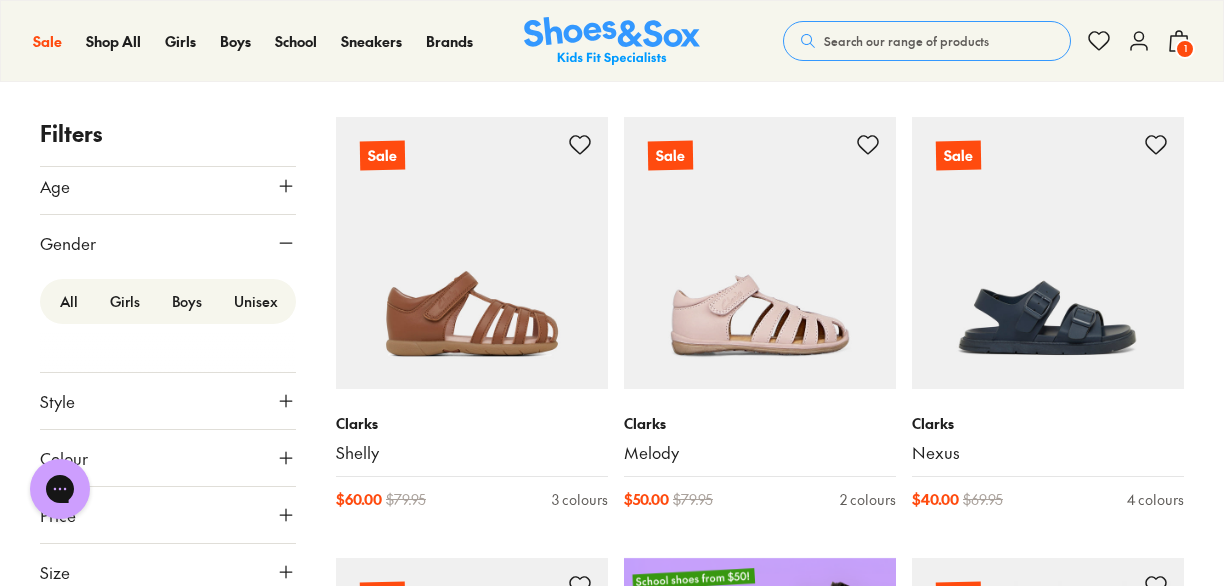click on "Girls" at bounding box center [125, 301] 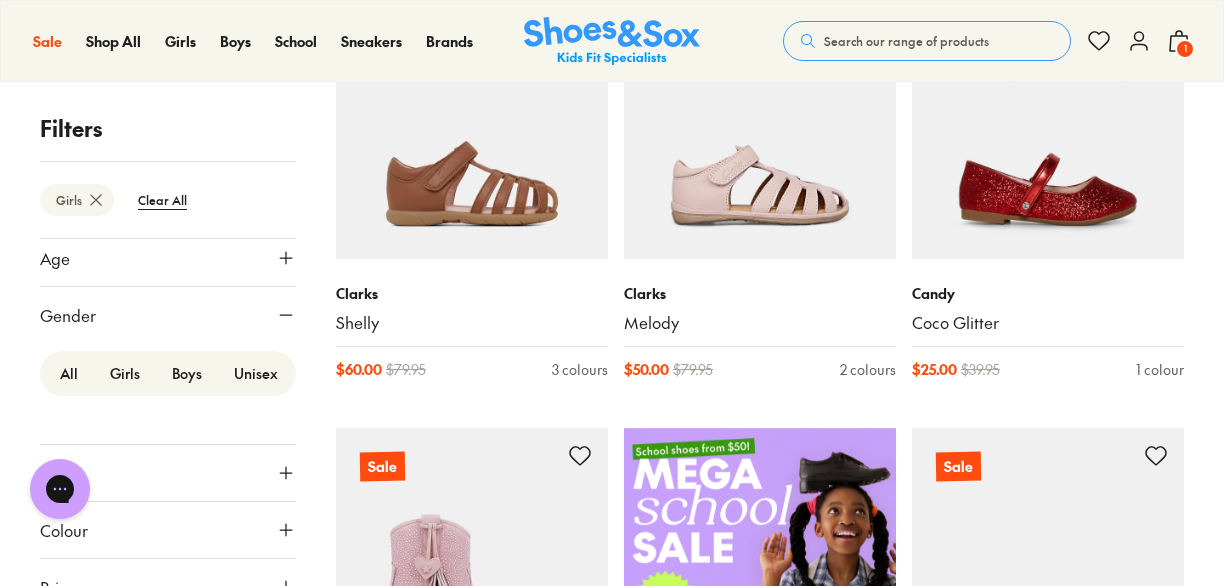 scroll, scrollTop: 421, scrollLeft: 0, axis: vertical 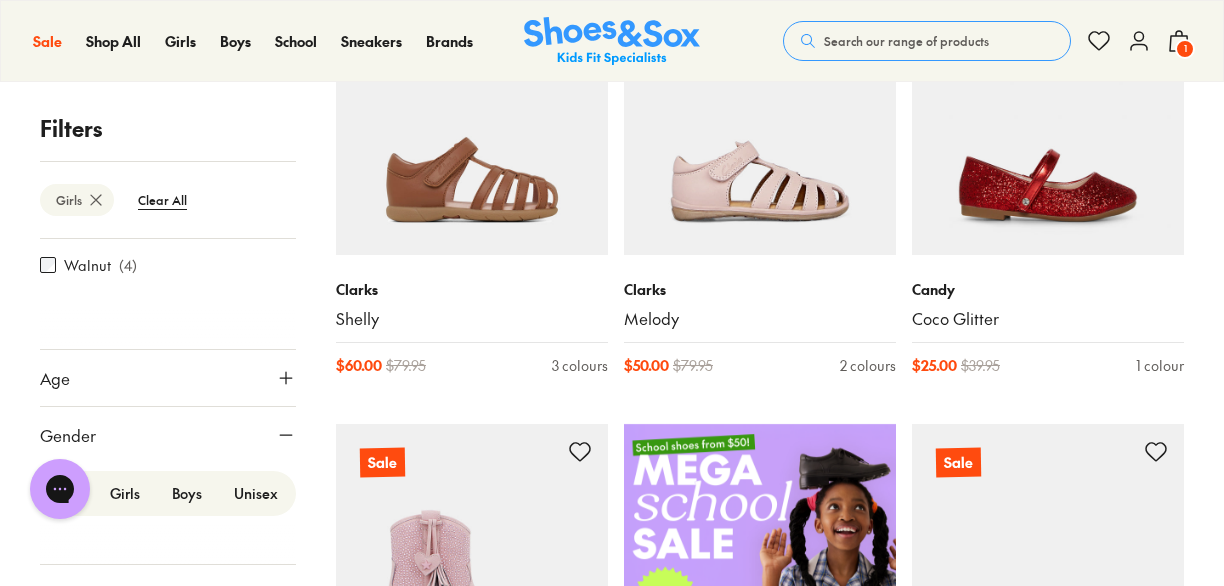 click 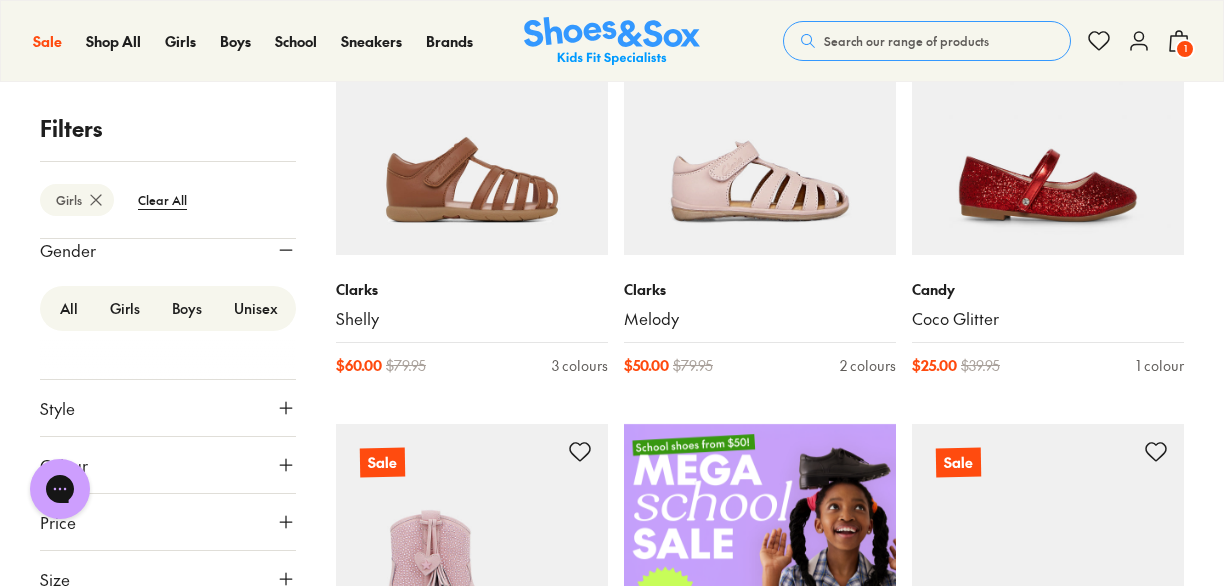 scroll, scrollTop: 733, scrollLeft: 0, axis: vertical 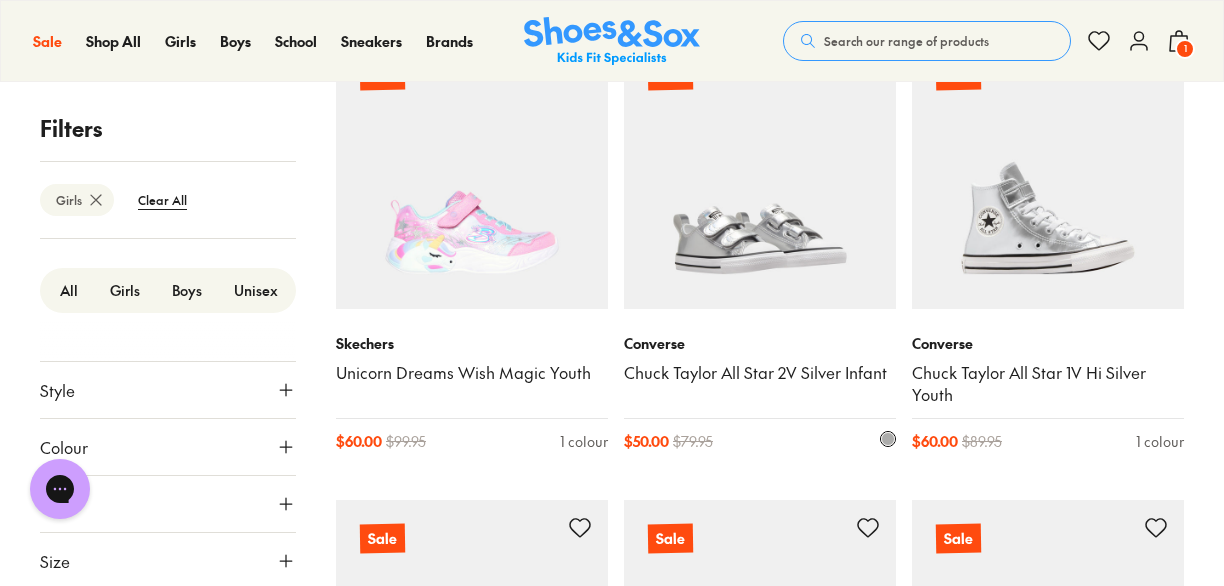 click on "Chuck Taylor All Star 2V Silver Infant" at bounding box center (760, 373) 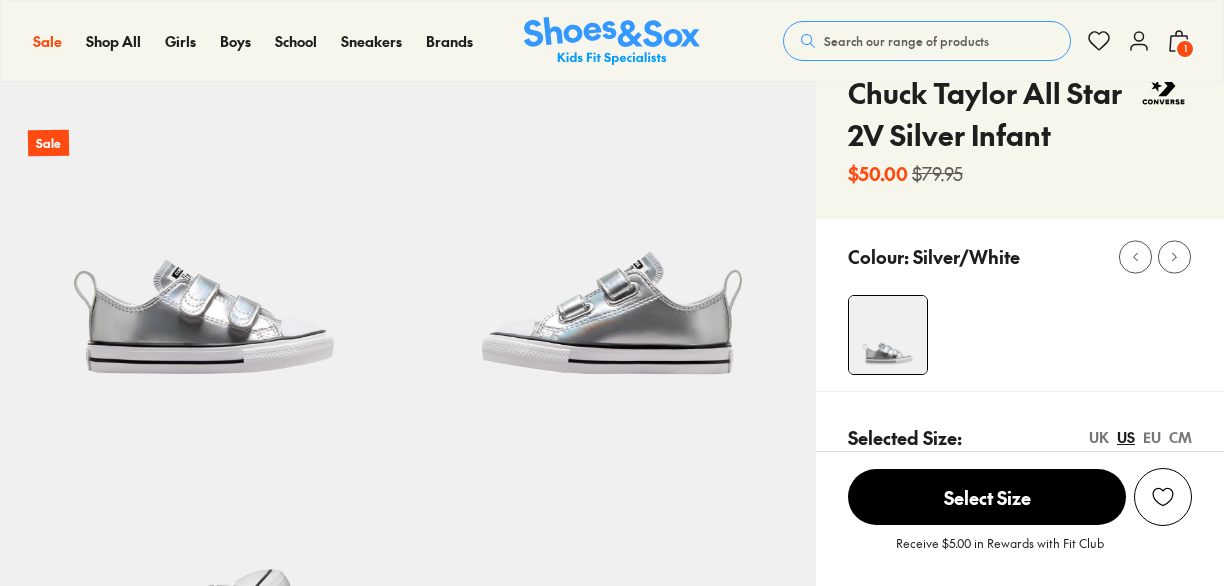 scroll, scrollTop: 108, scrollLeft: 0, axis: vertical 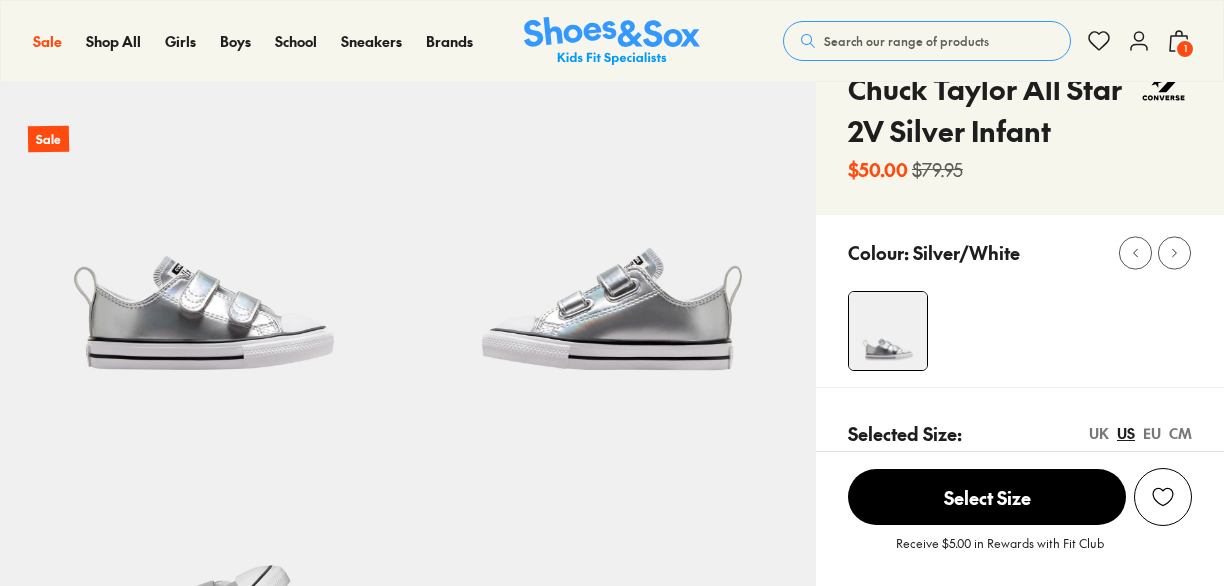 select on "*" 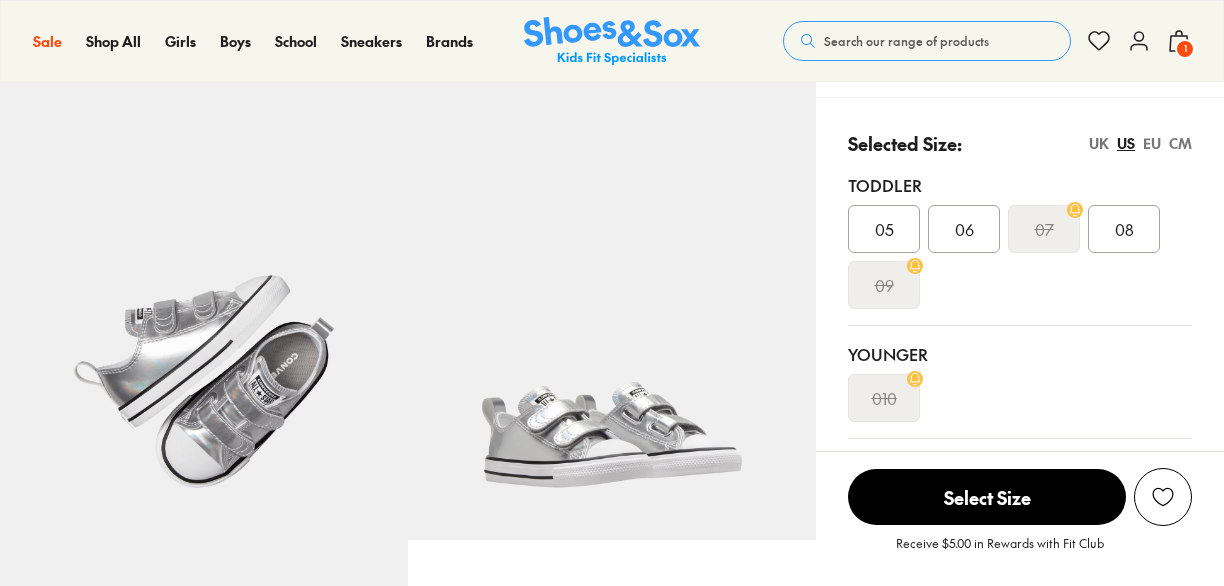 scroll, scrollTop: 0, scrollLeft: 0, axis: both 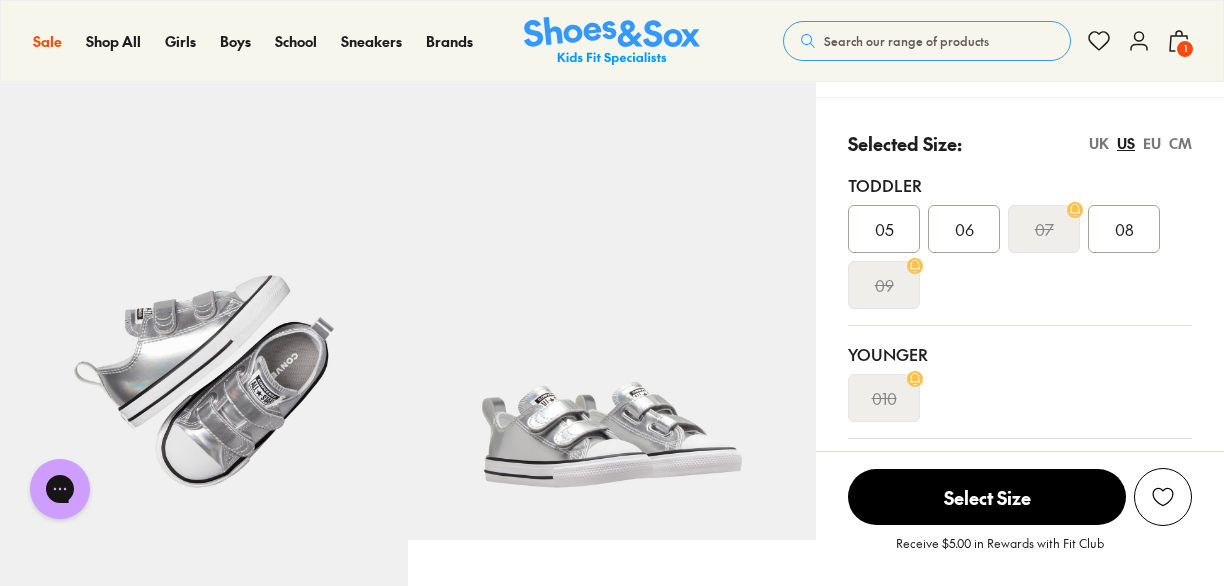 click on "EU" at bounding box center [1152, 143] 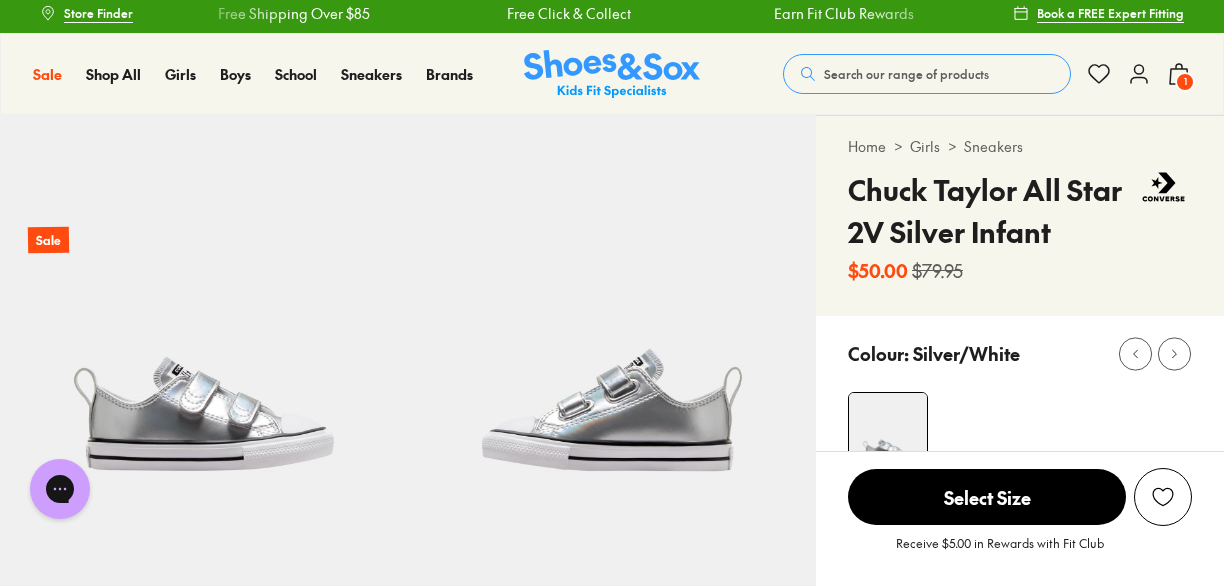 scroll, scrollTop: 0, scrollLeft: 0, axis: both 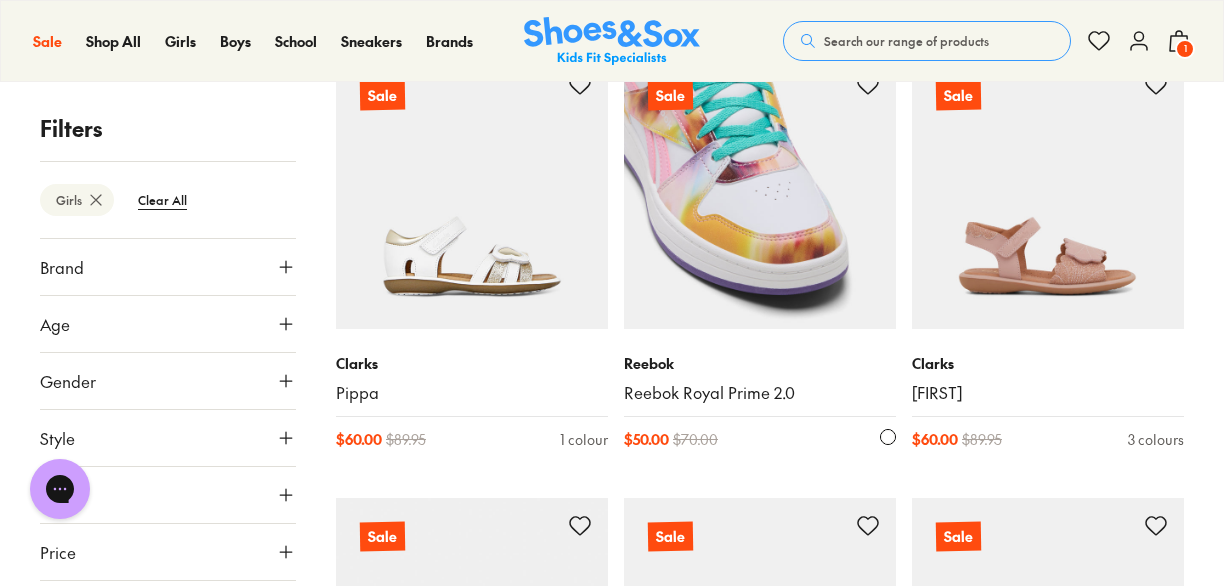 click on "Reebok Royal Prime 2.0" at bounding box center [760, 393] 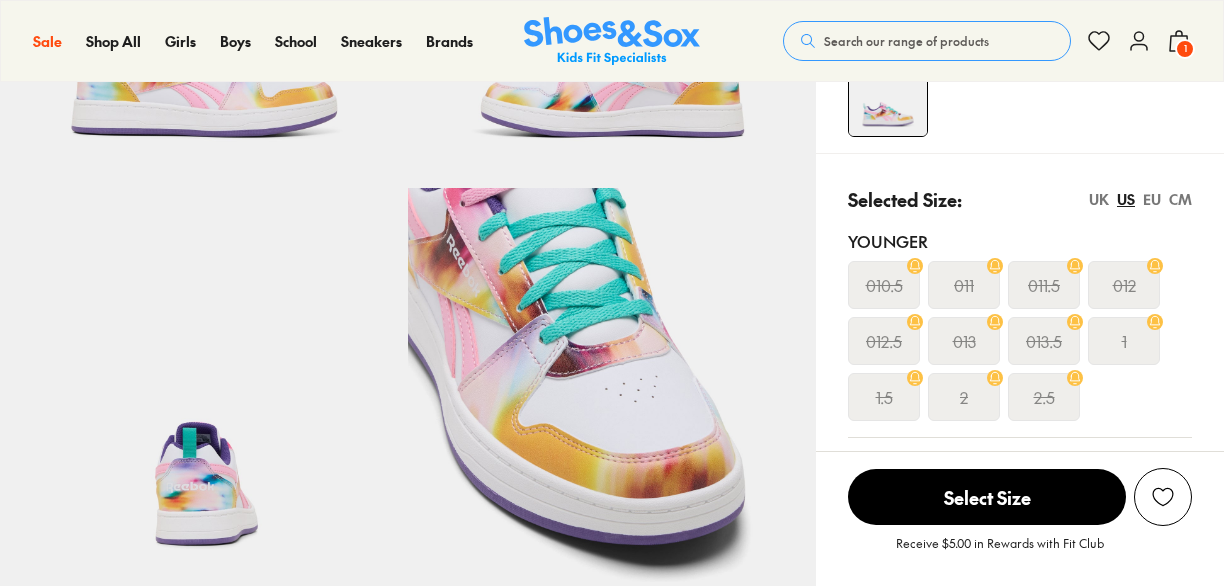 scroll, scrollTop: 237, scrollLeft: 0, axis: vertical 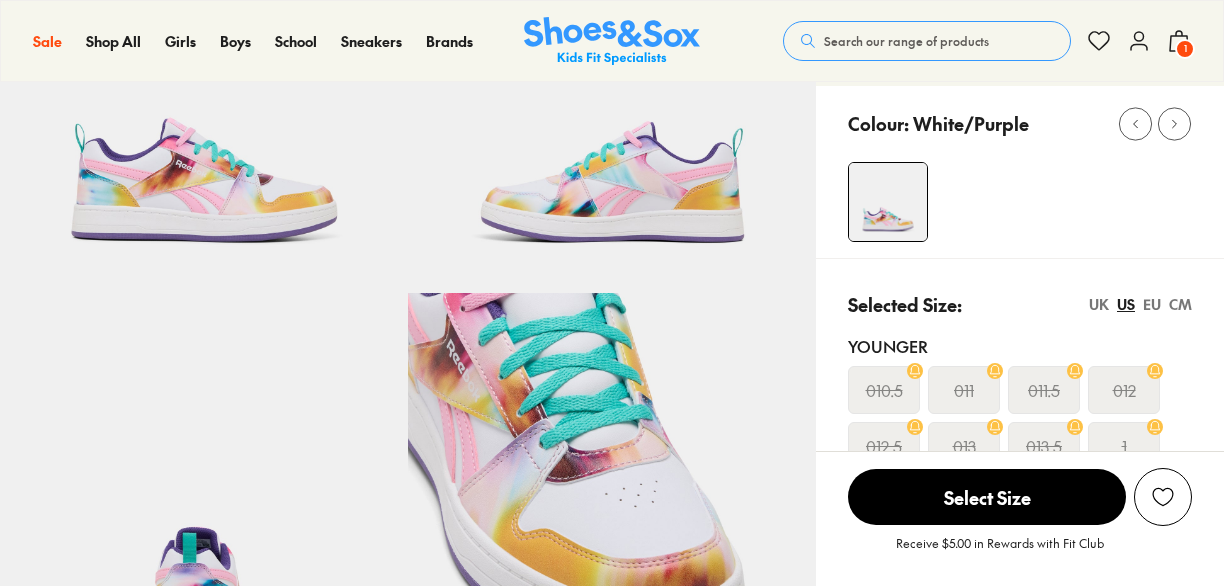 select on "*" 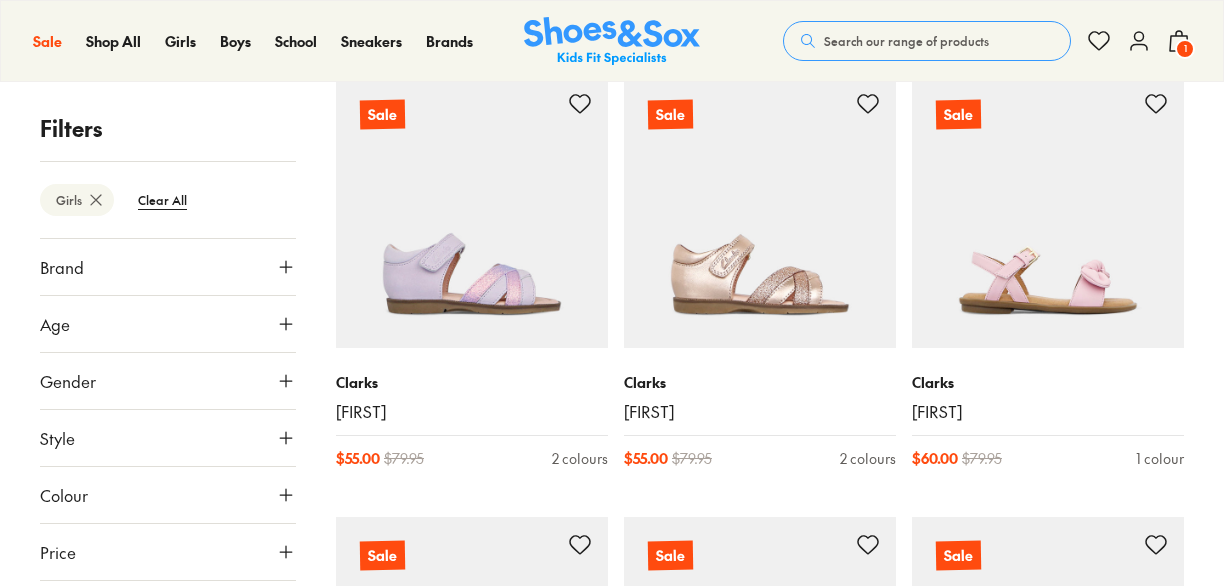 scroll, scrollTop: 0, scrollLeft: 0, axis: both 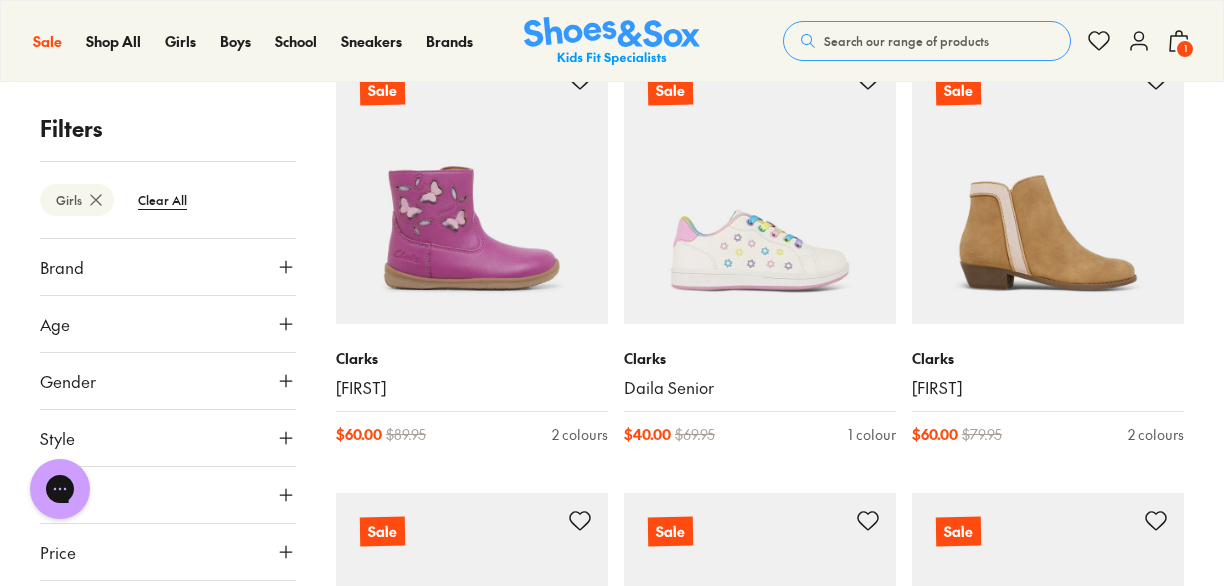 click 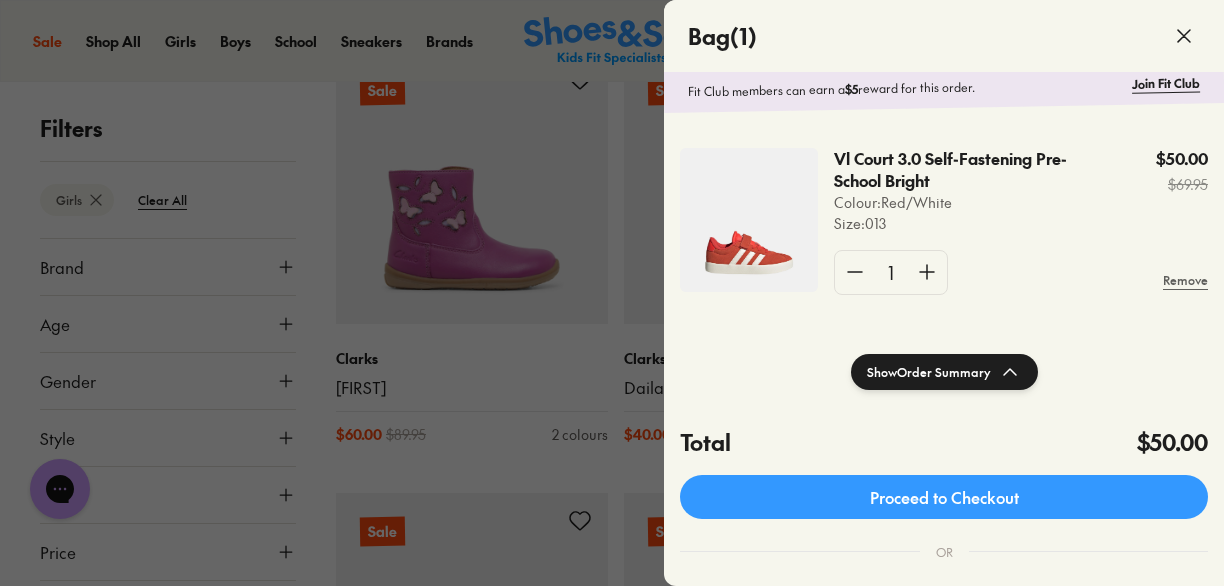 scroll, scrollTop: 69, scrollLeft: 0, axis: vertical 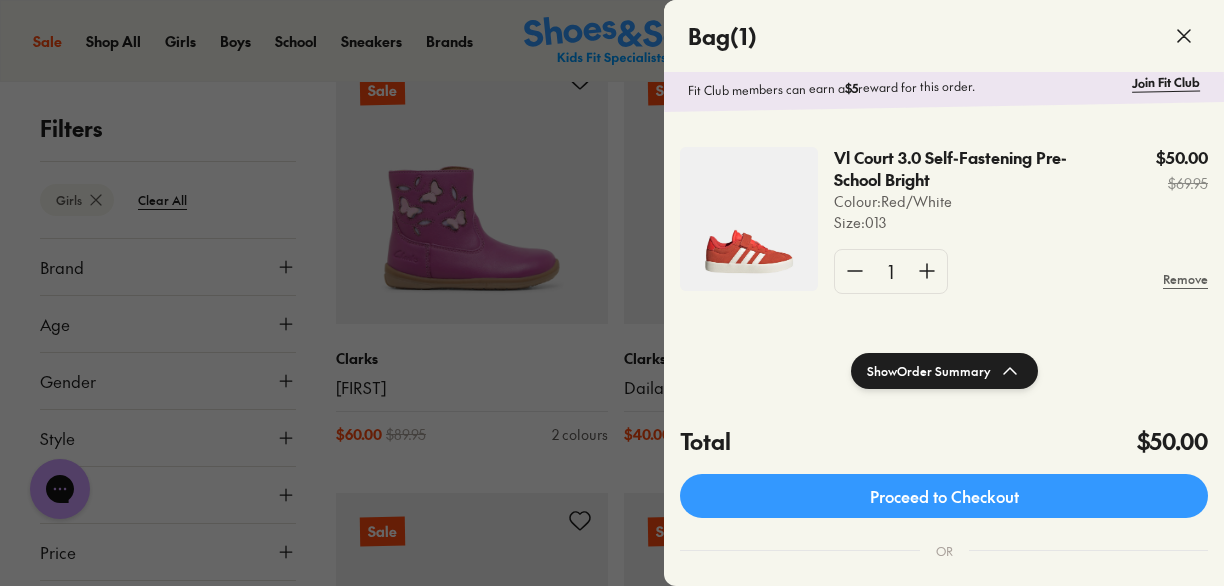 click on "Vl Court 3.0 Self-Fastening Pre-School Bright" 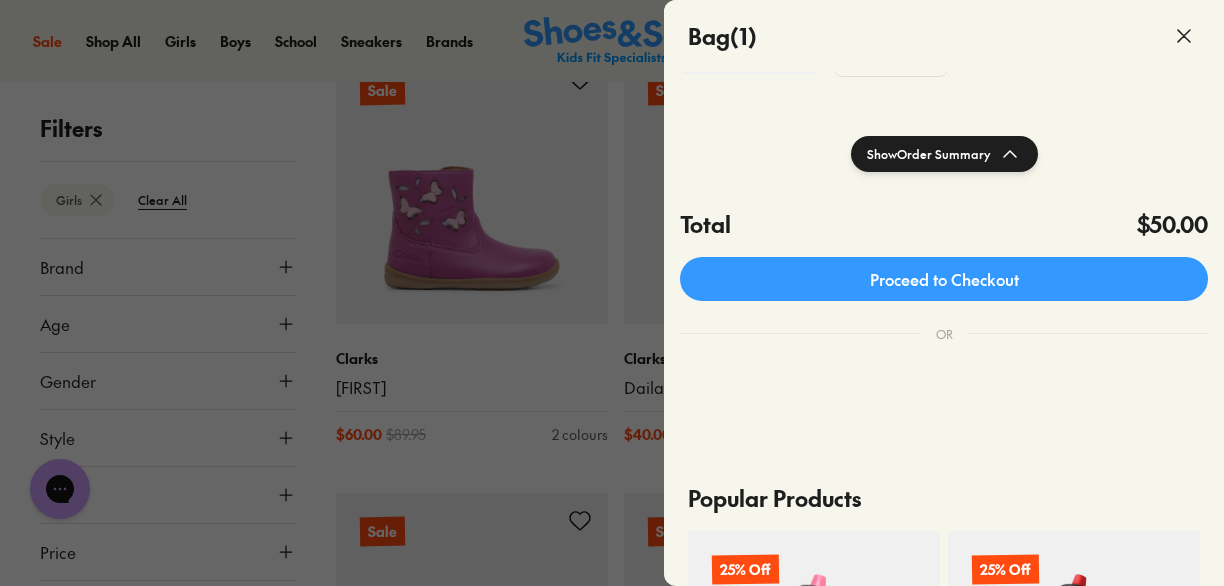 scroll, scrollTop: 289, scrollLeft: 0, axis: vertical 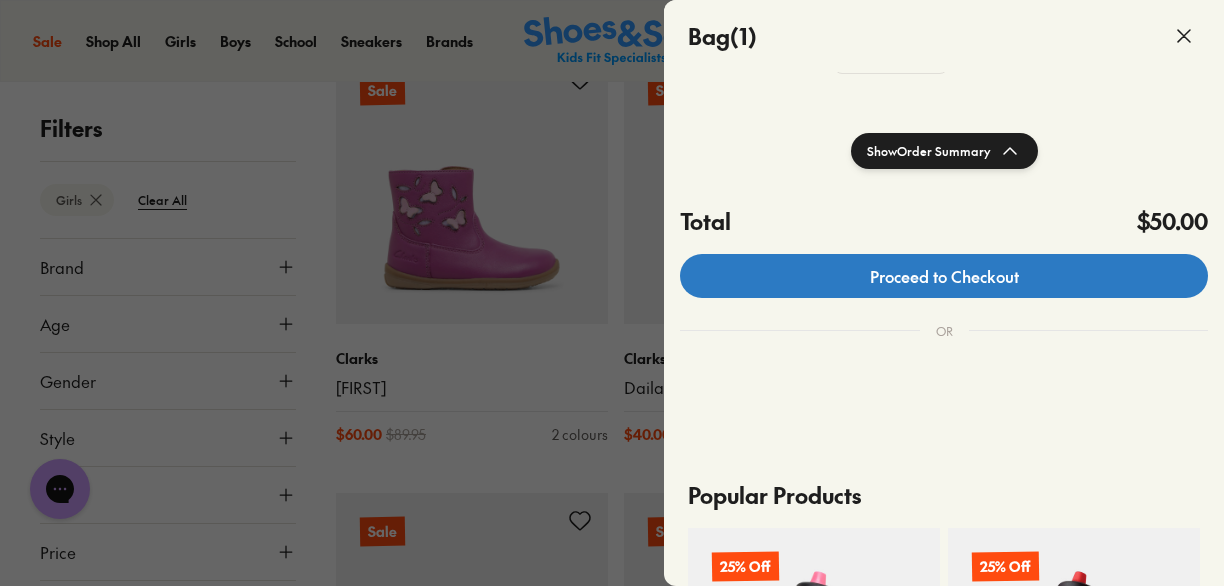 click on "Proceed to Checkout" 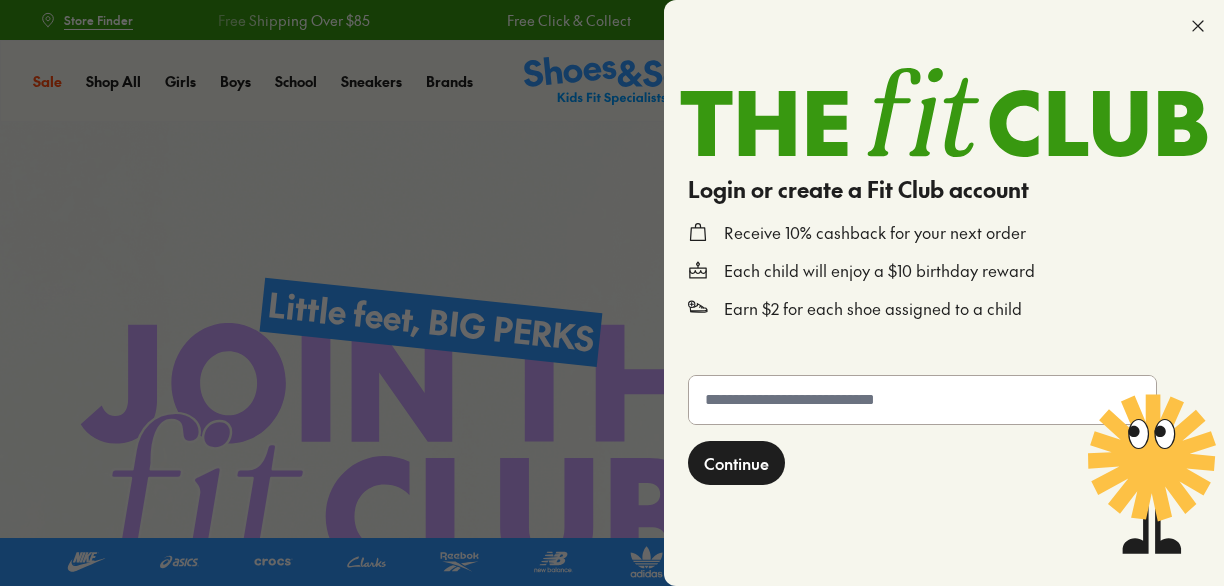 scroll, scrollTop: 0, scrollLeft: 0, axis: both 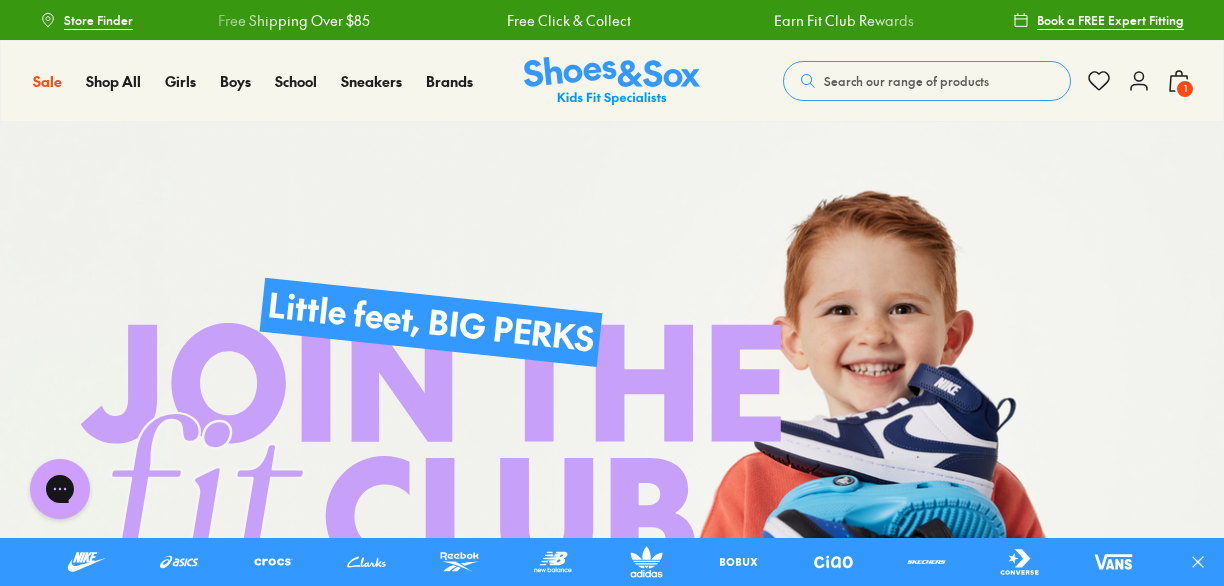 click 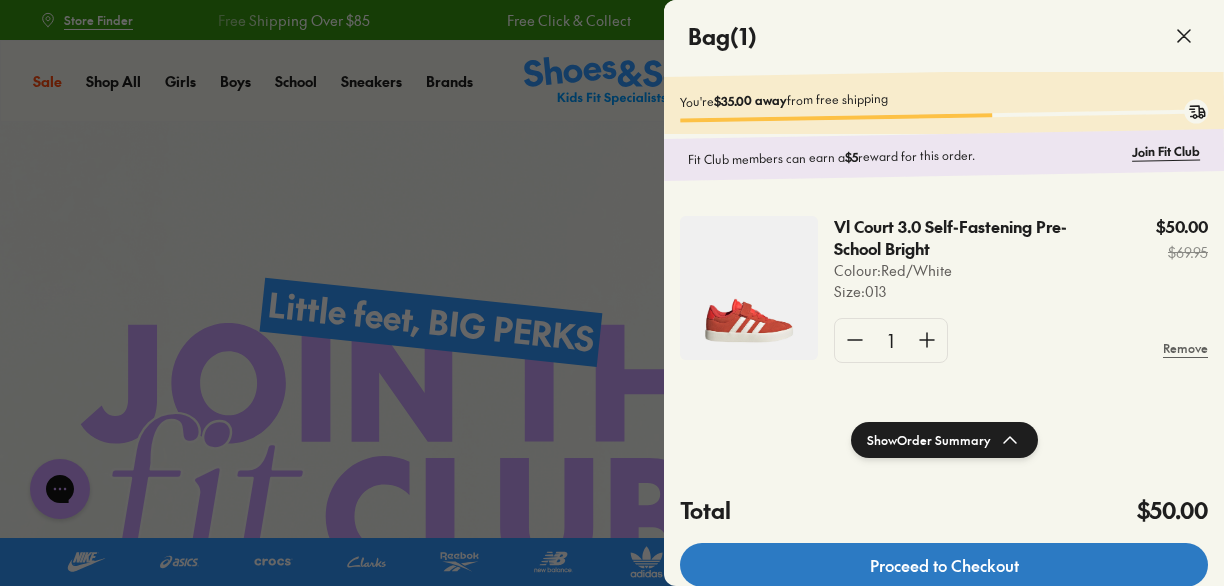 click on "Proceed to Checkout" 